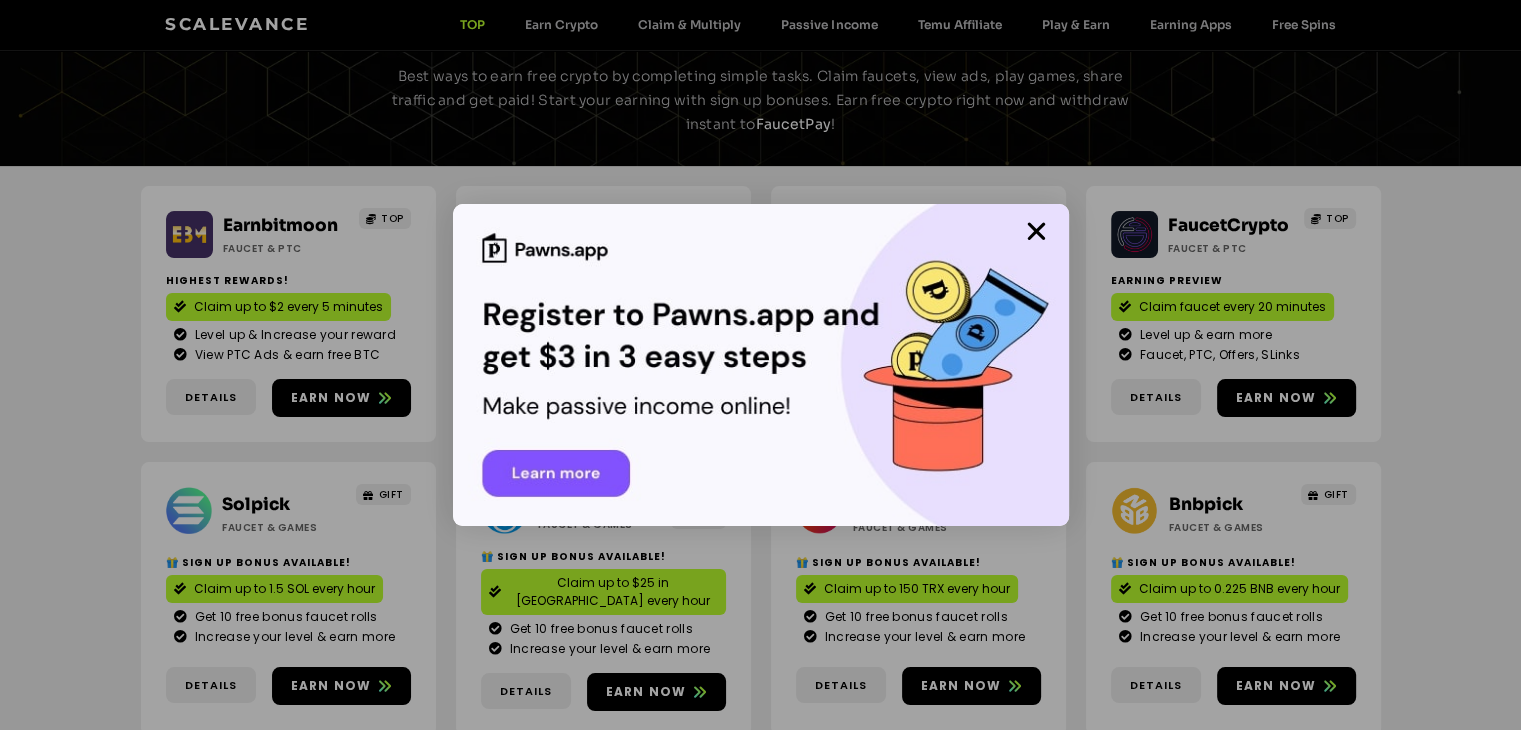 scroll, scrollTop: 130, scrollLeft: 0, axis: vertical 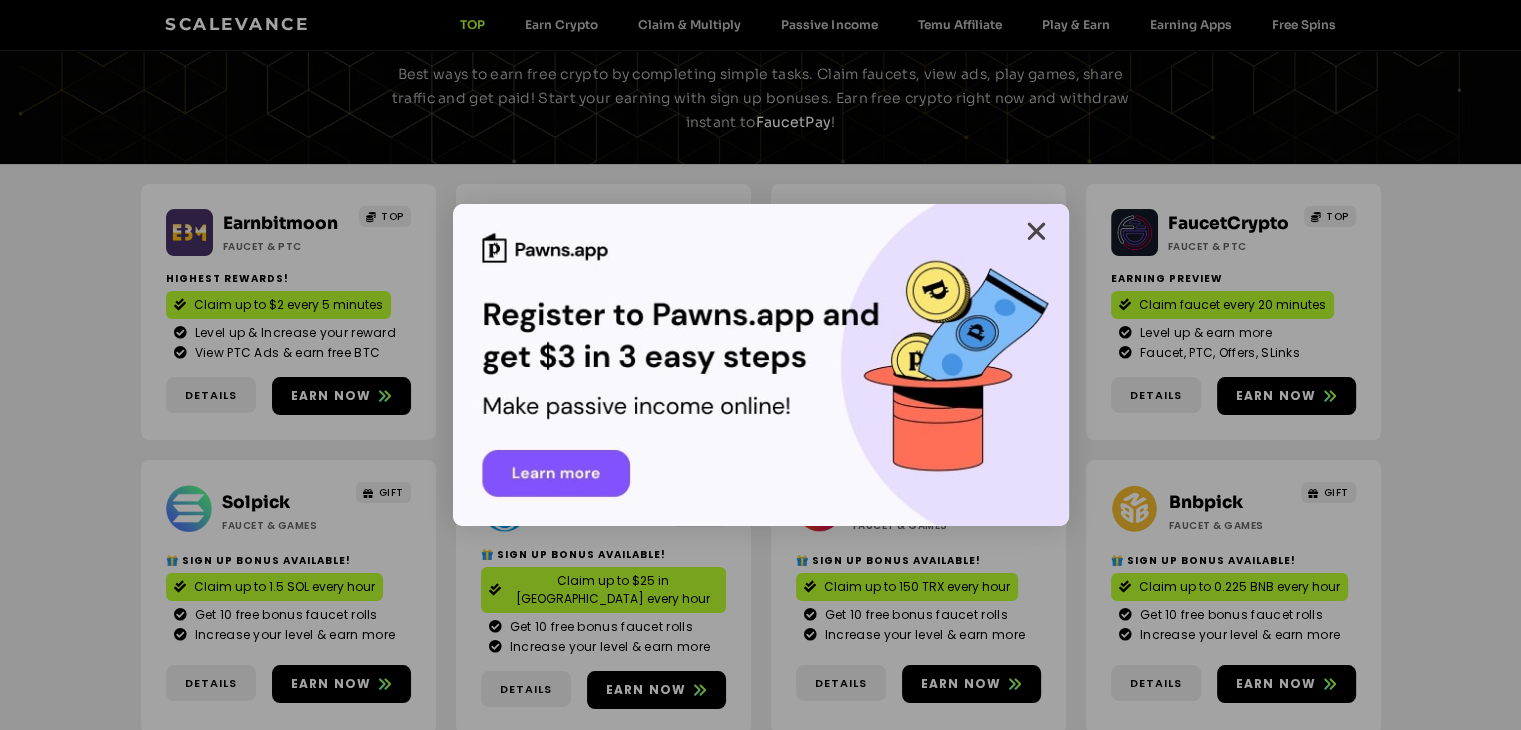 click at bounding box center [1036, 231] 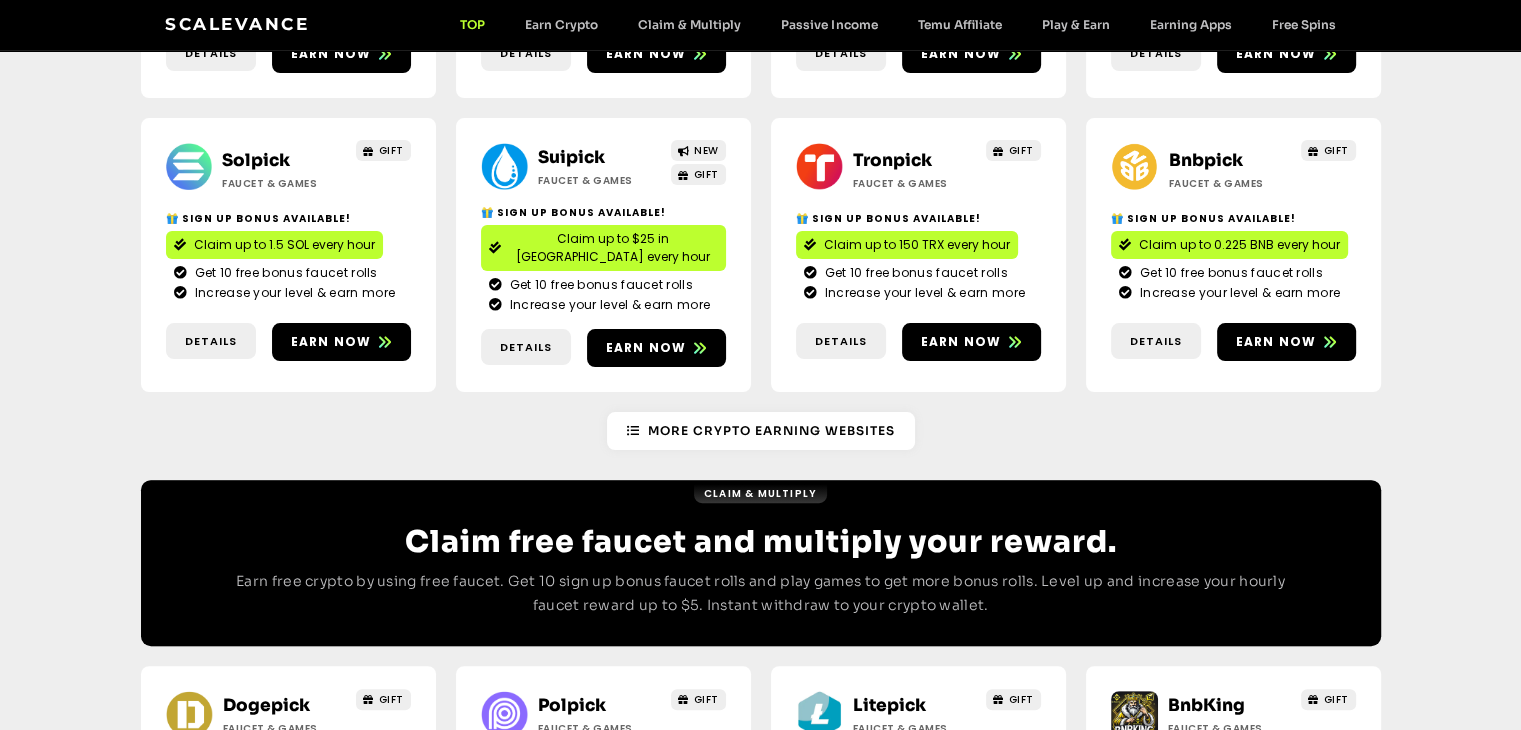scroll, scrollTop: 474, scrollLeft: 0, axis: vertical 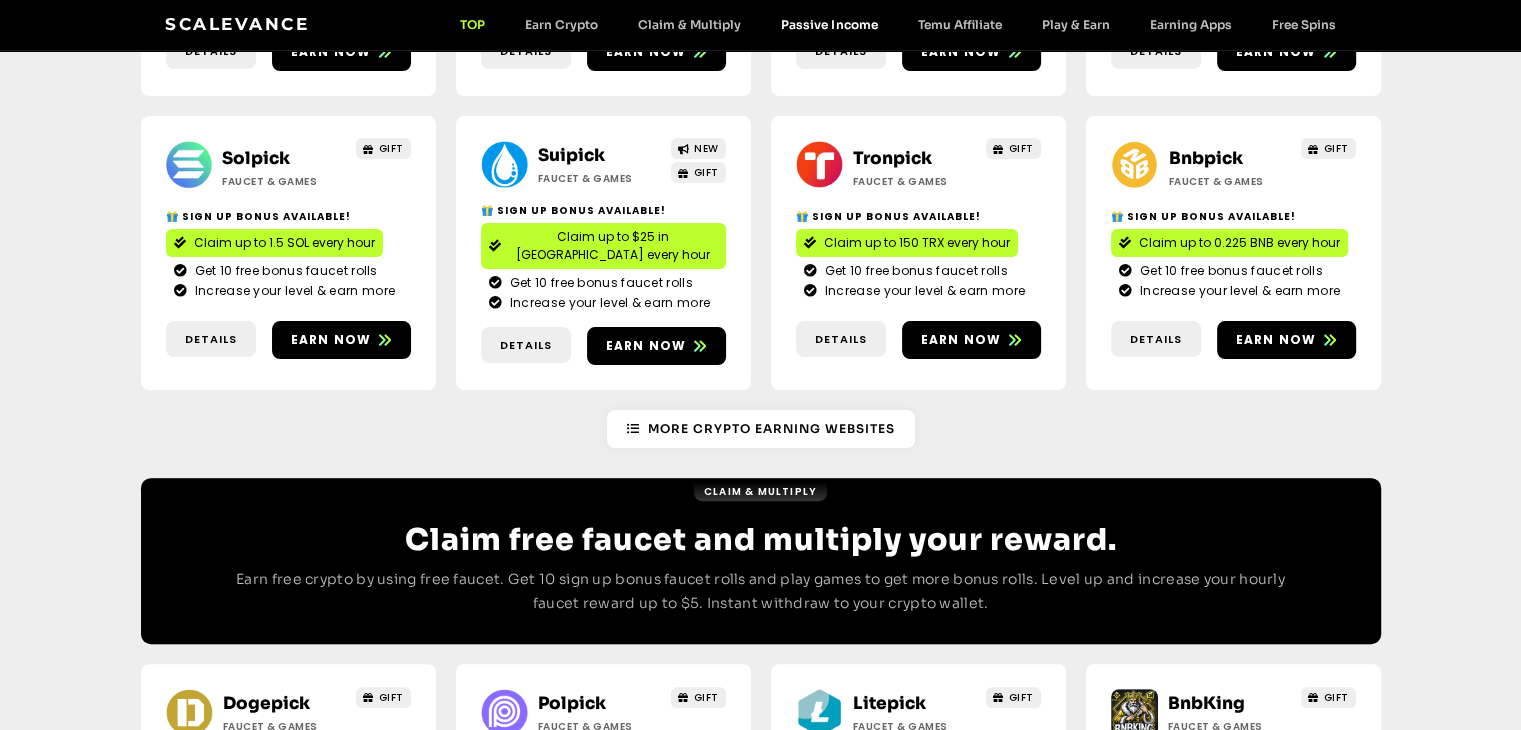 click on "Passive Income" 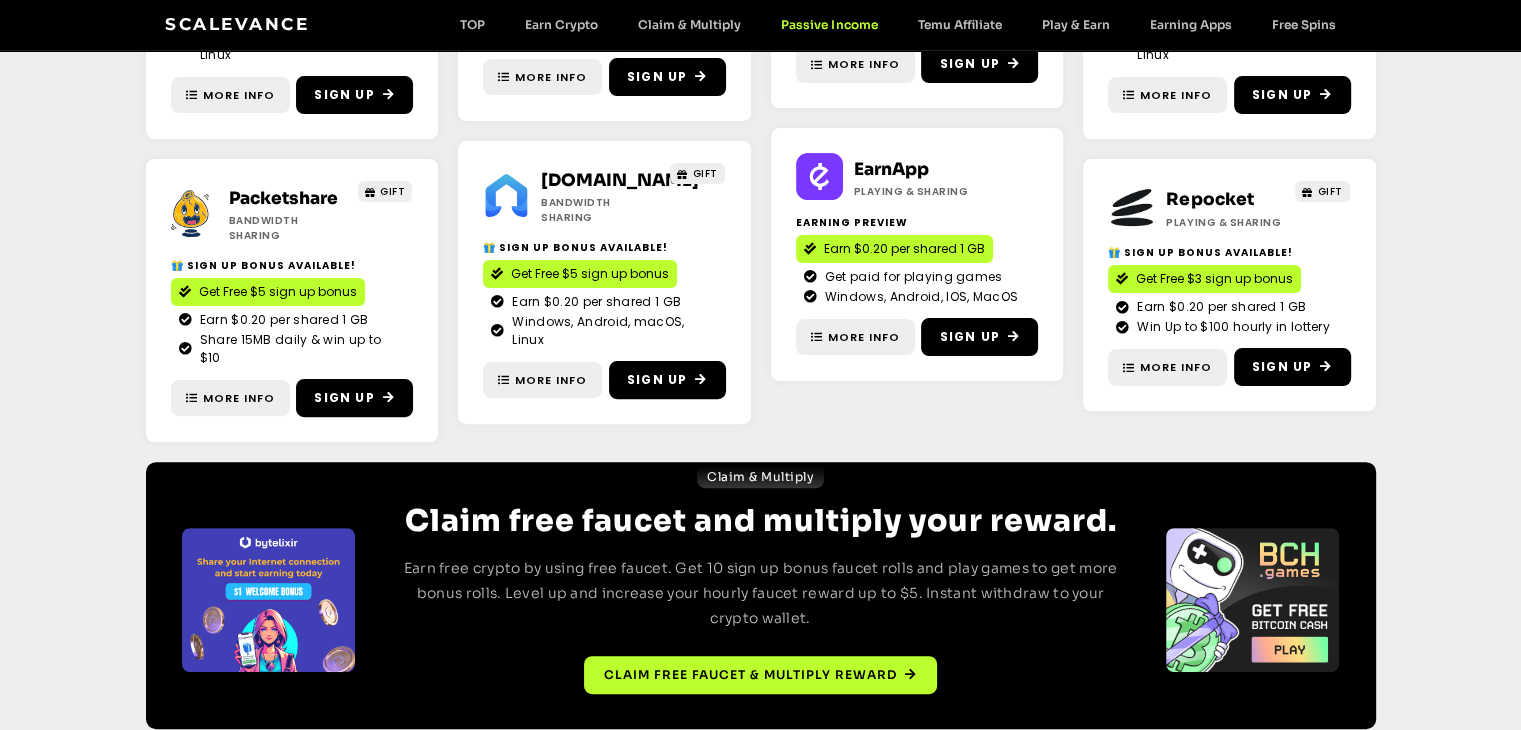 scroll, scrollTop: 0, scrollLeft: 0, axis: both 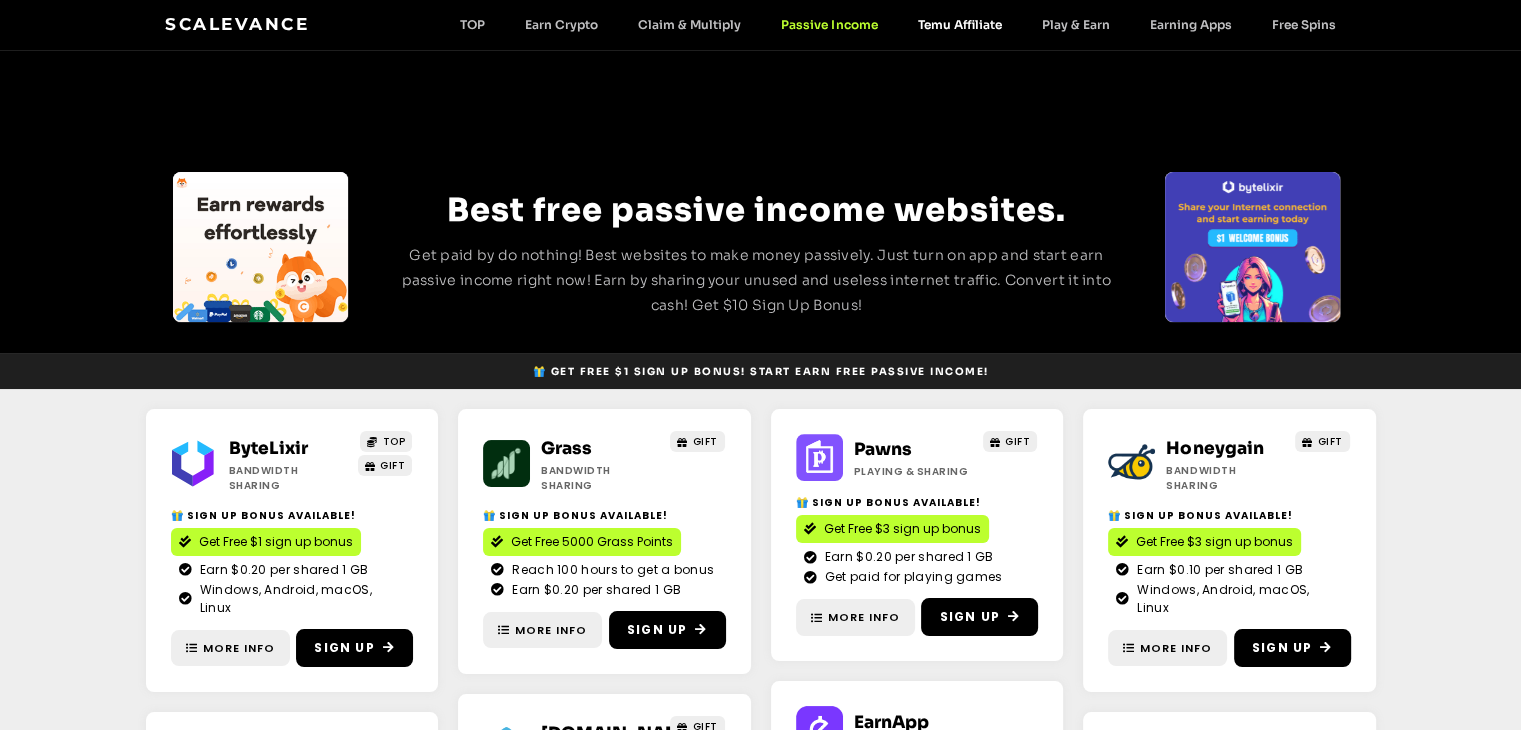 click on "Temu Affiliate" 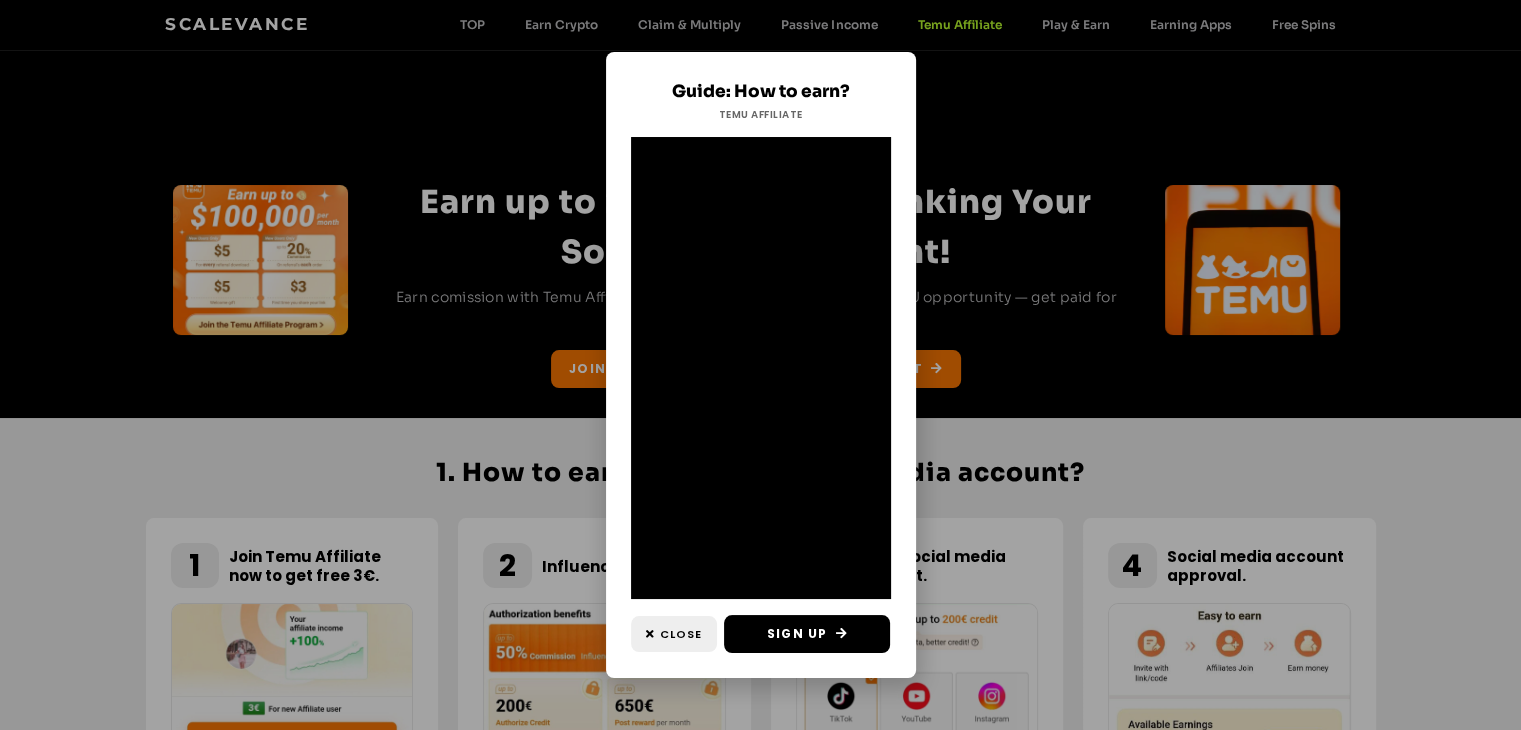 scroll, scrollTop: 40, scrollLeft: 0, axis: vertical 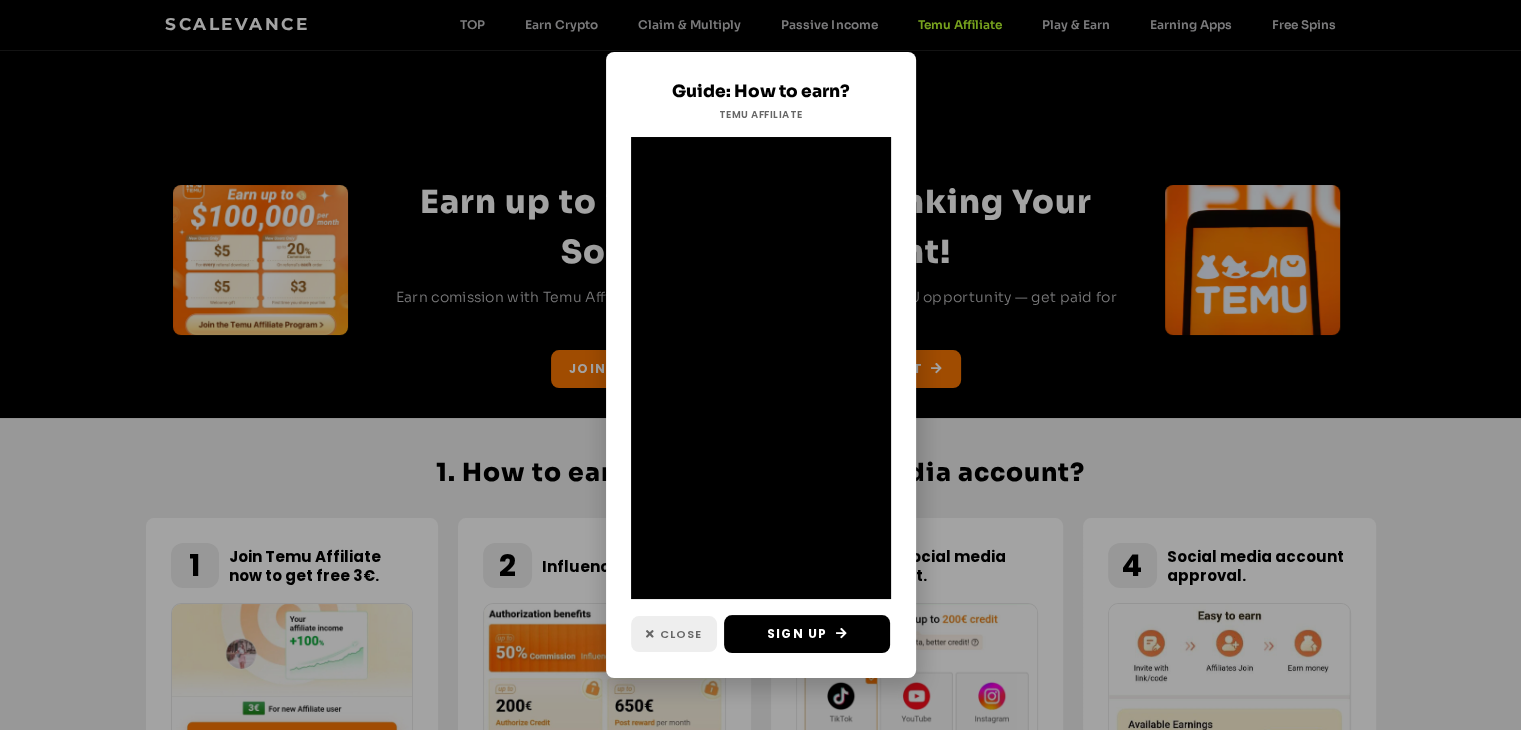 click on "Close" at bounding box center (681, 634) 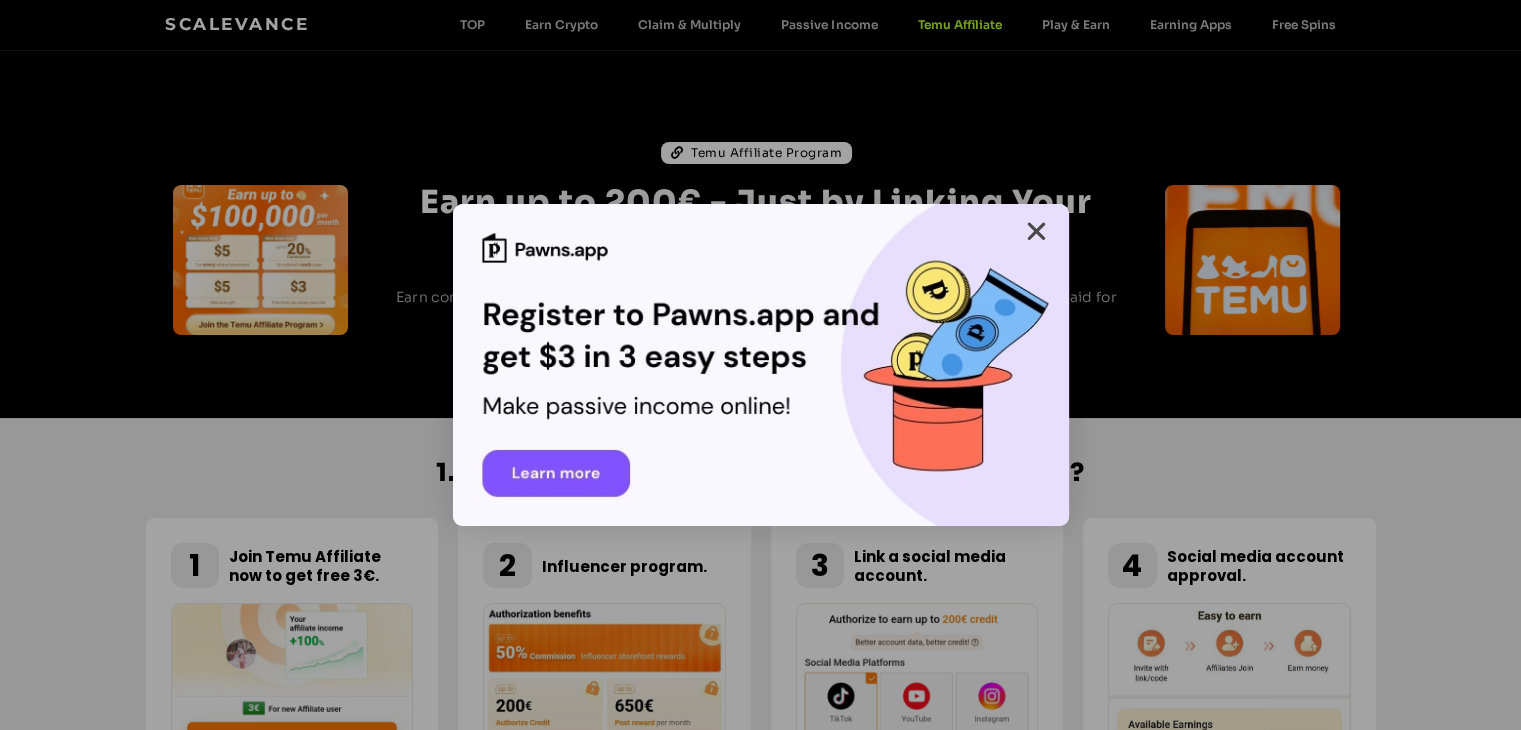 click at bounding box center (1036, 231) 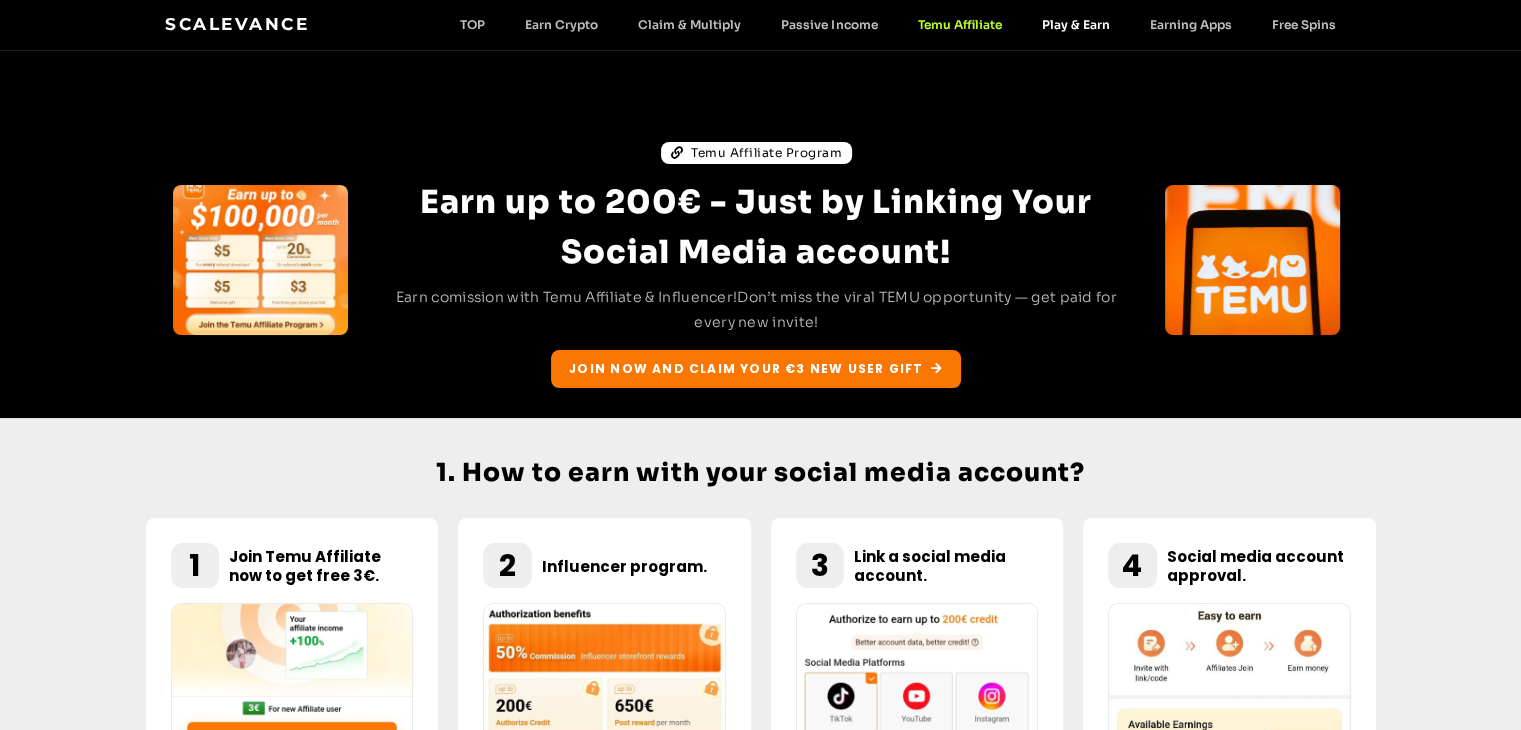 click on "Play & Earn" 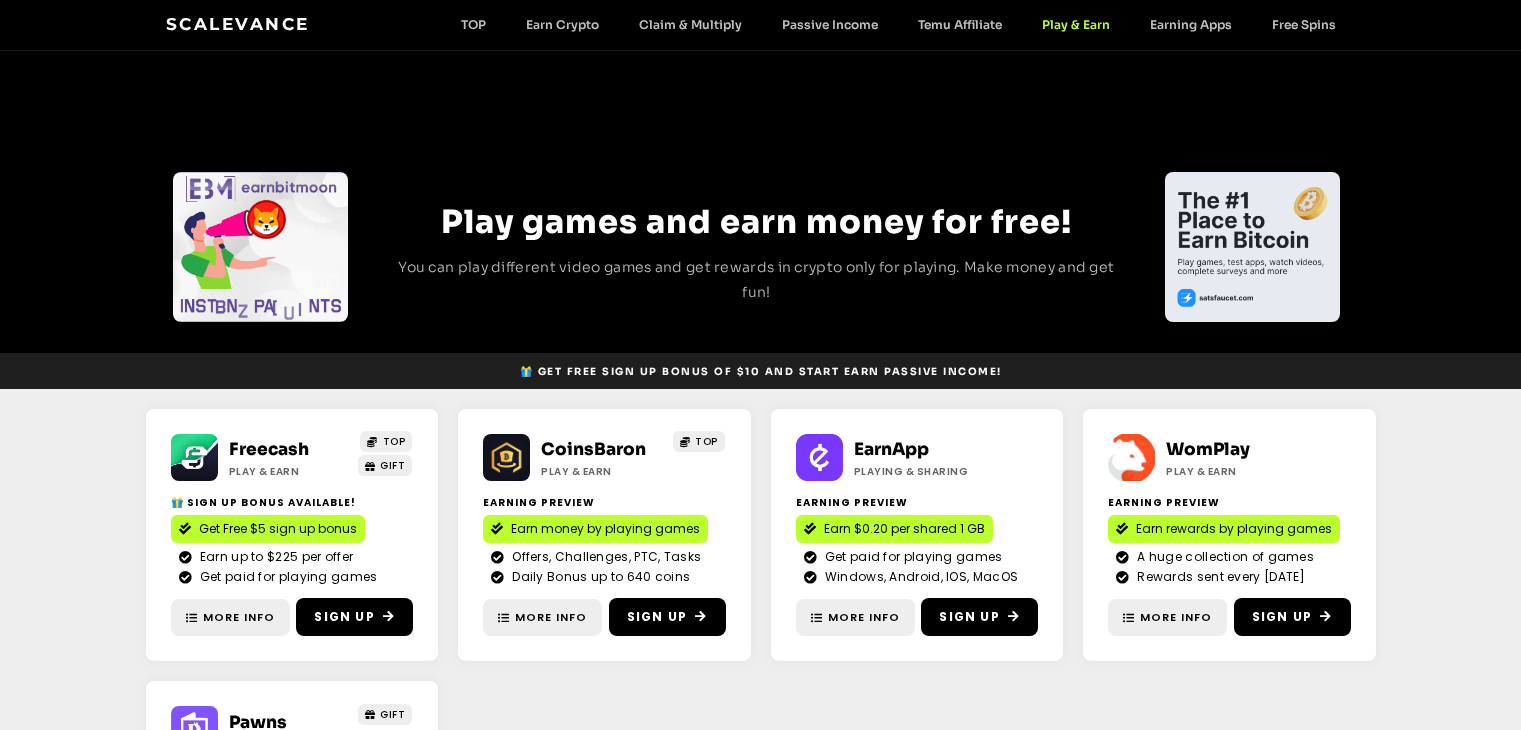 scroll, scrollTop: 0, scrollLeft: 0, axis: both 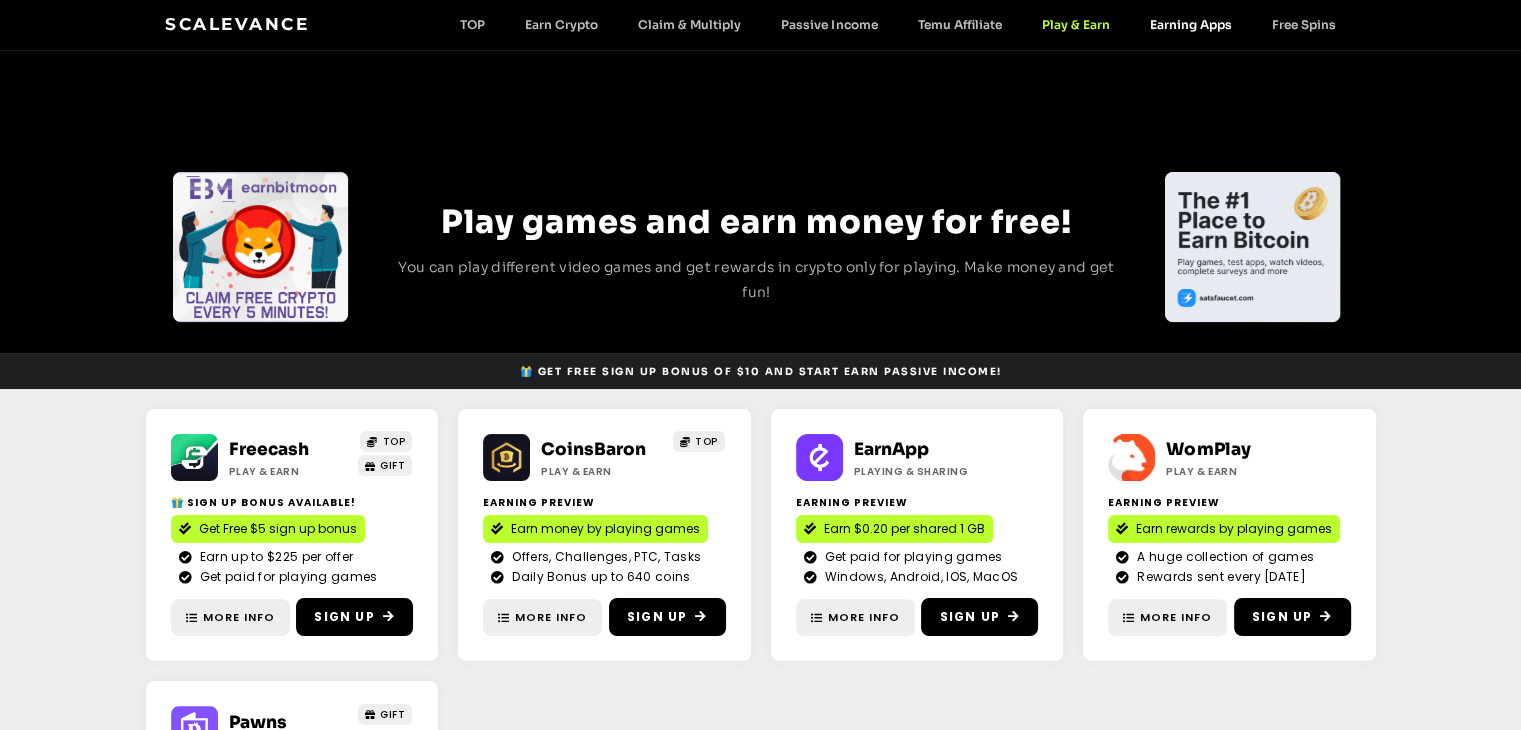 click on "Earning Apps" 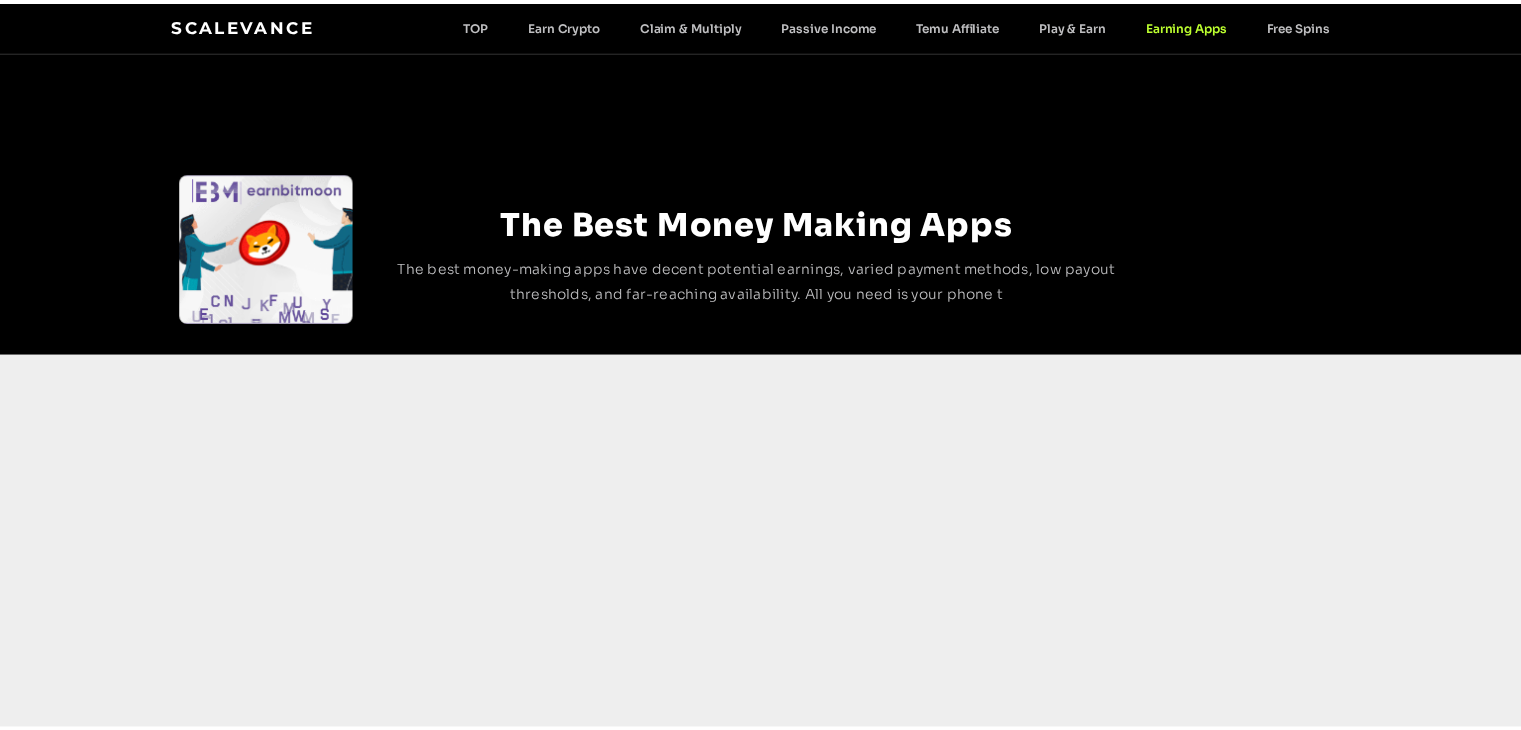 scroll, scrollTop: 0, scrollLeft: 0, axis: both 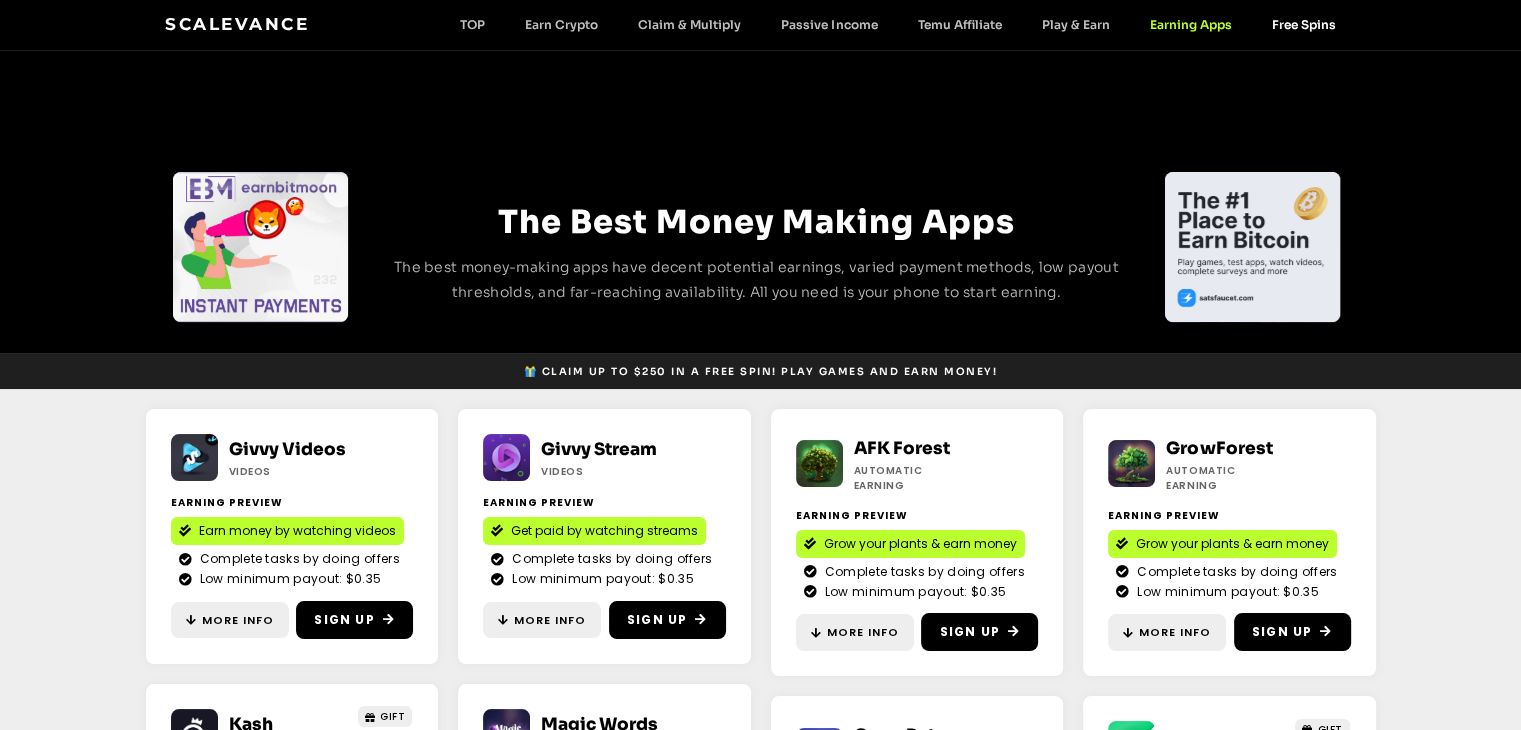 click on "Free Spins" 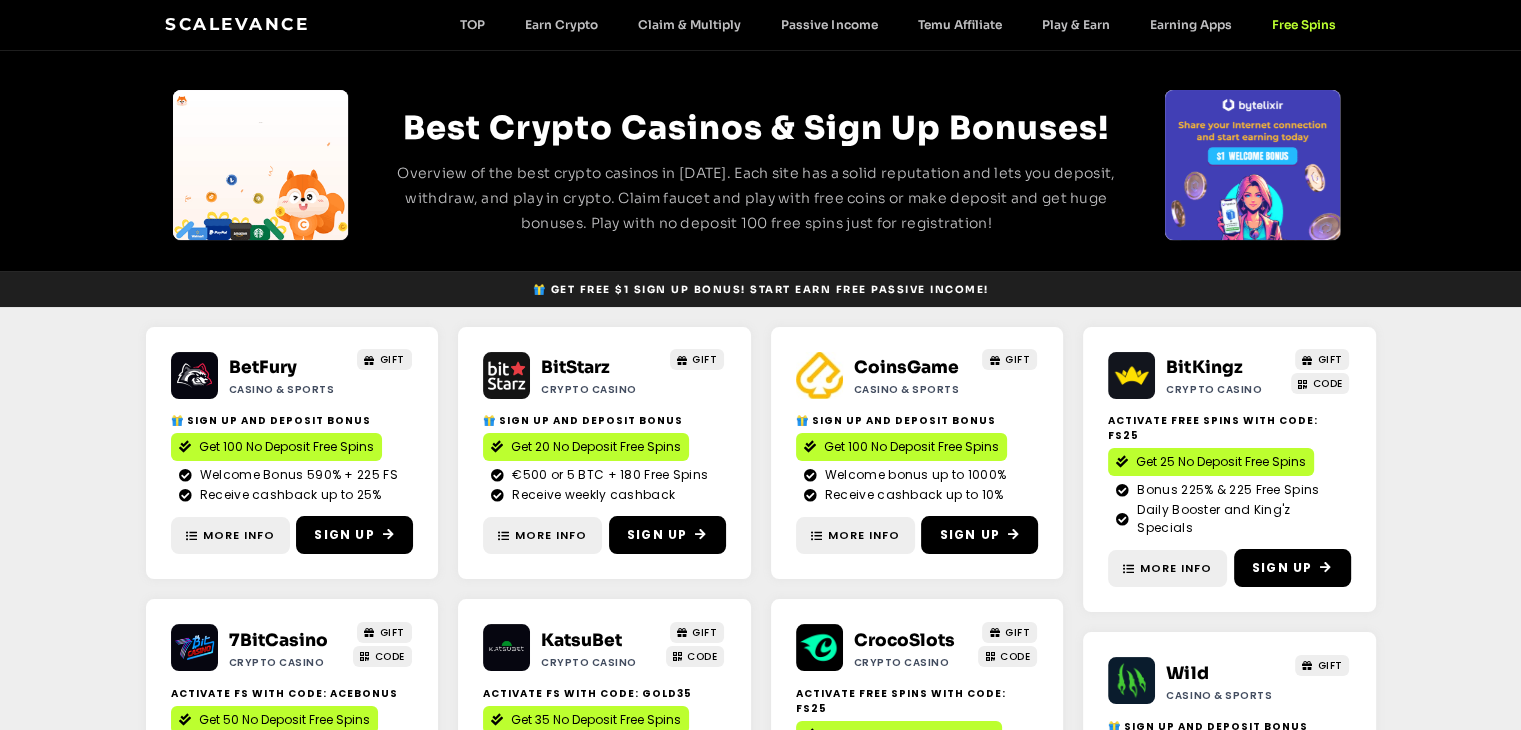 scroll, scrollTop: 0, scrollLeft: 0, axis: both 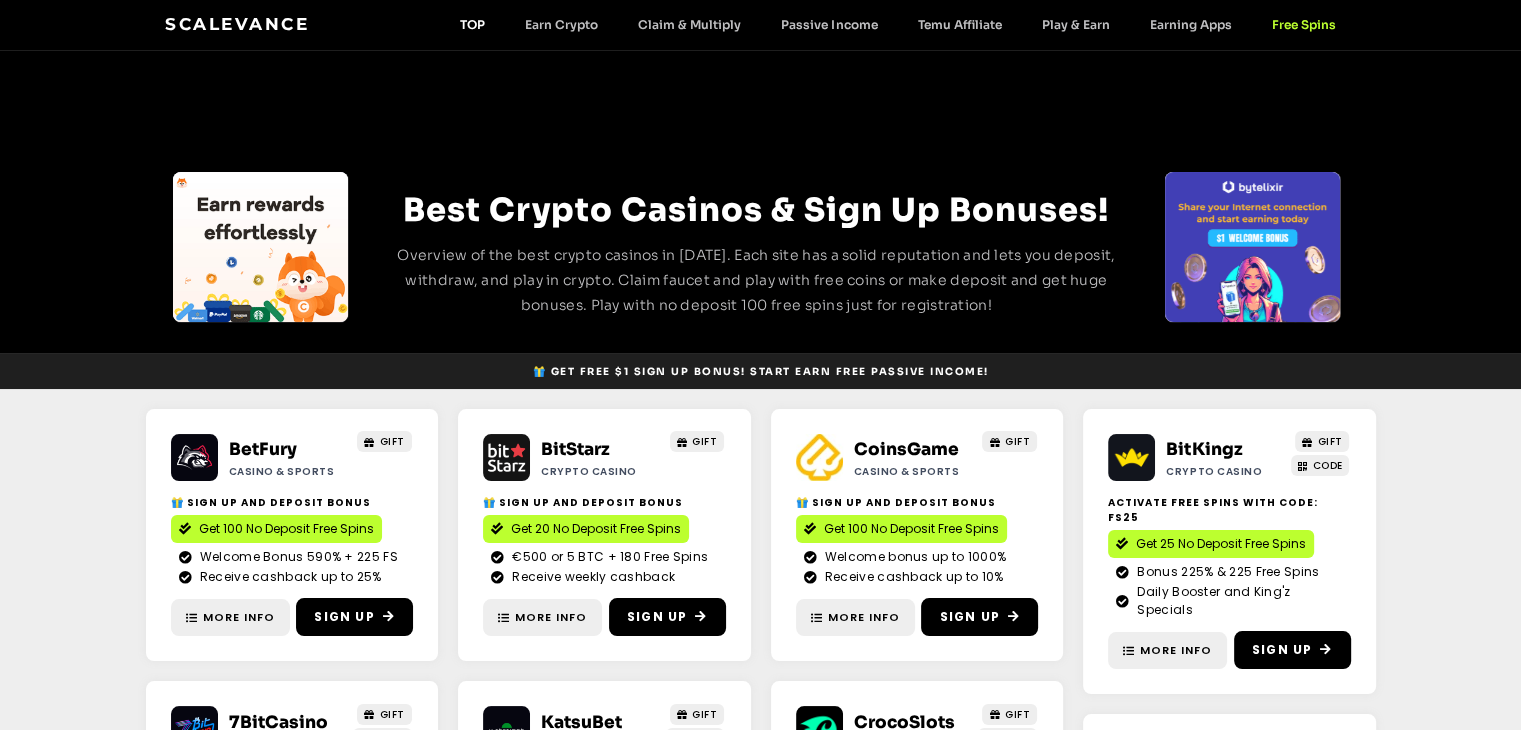 click on "TOP" 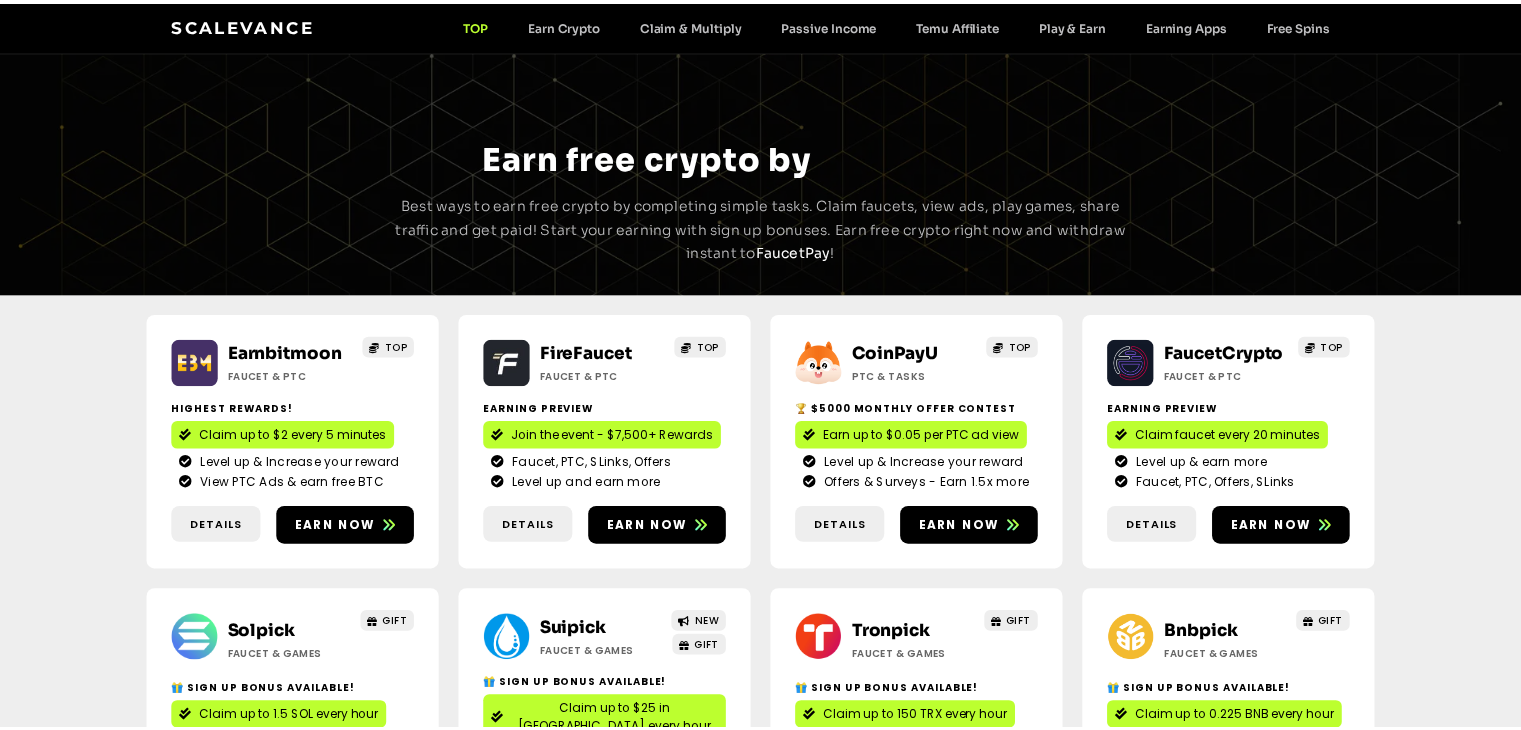 scroll, scrollTop: 0, scrollLeft: 0, axis: both 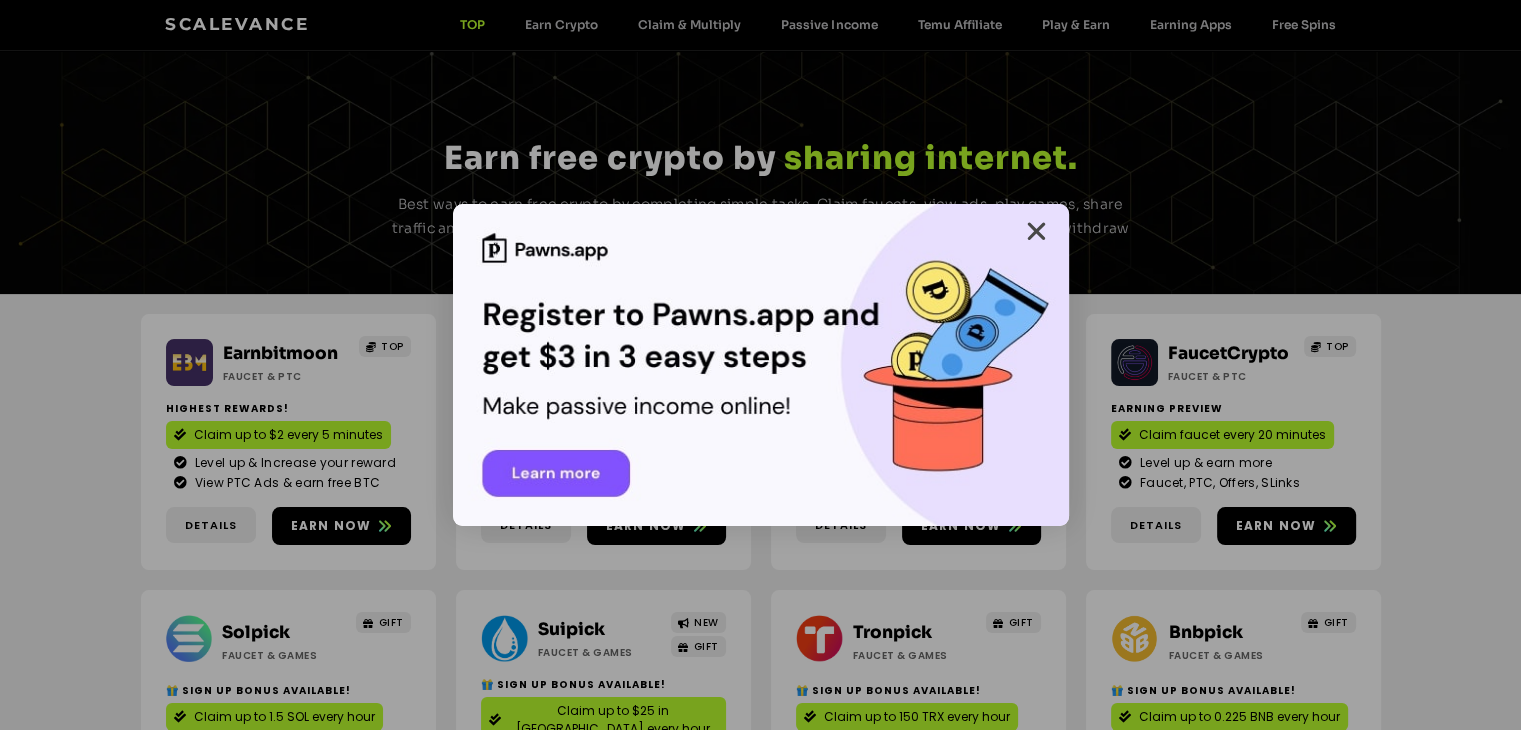 click at bounding box center [1036, 231] 